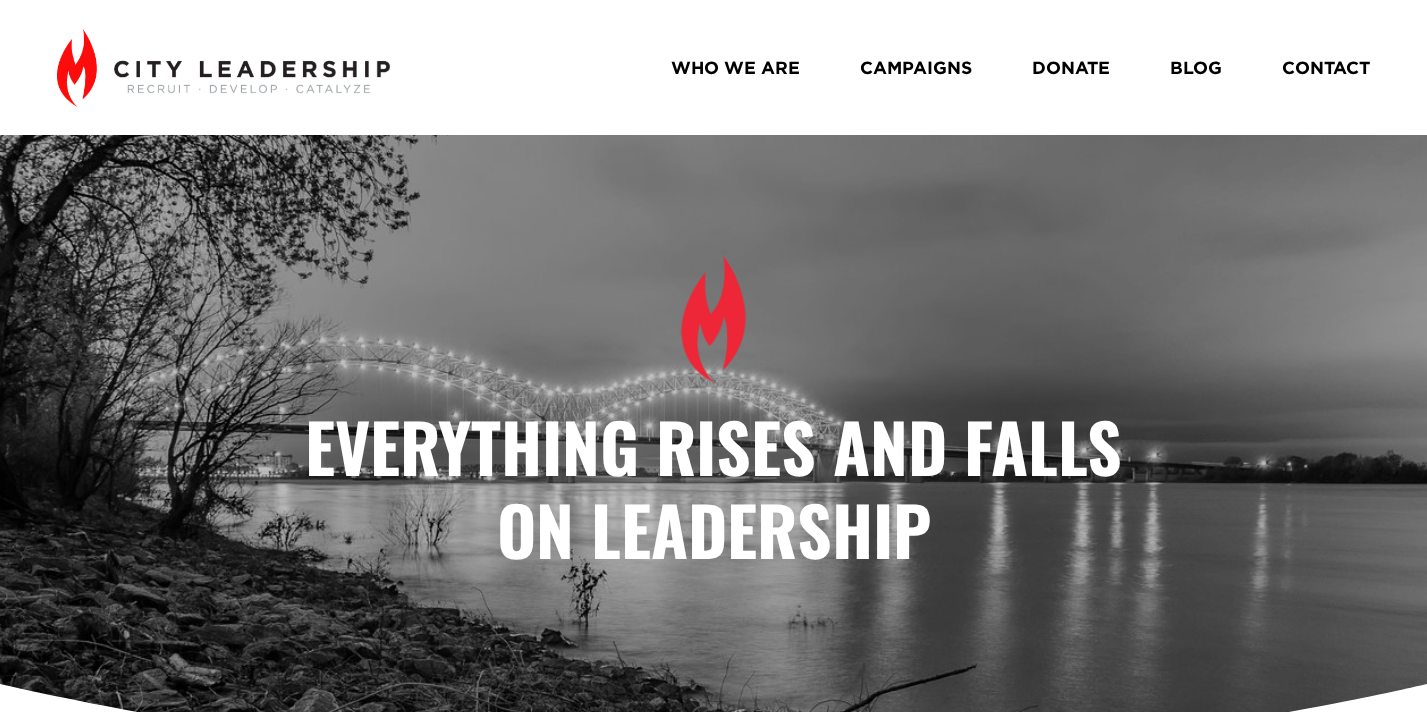 scroll, scrollTop: 0, scrollLeft: 0, axis: both 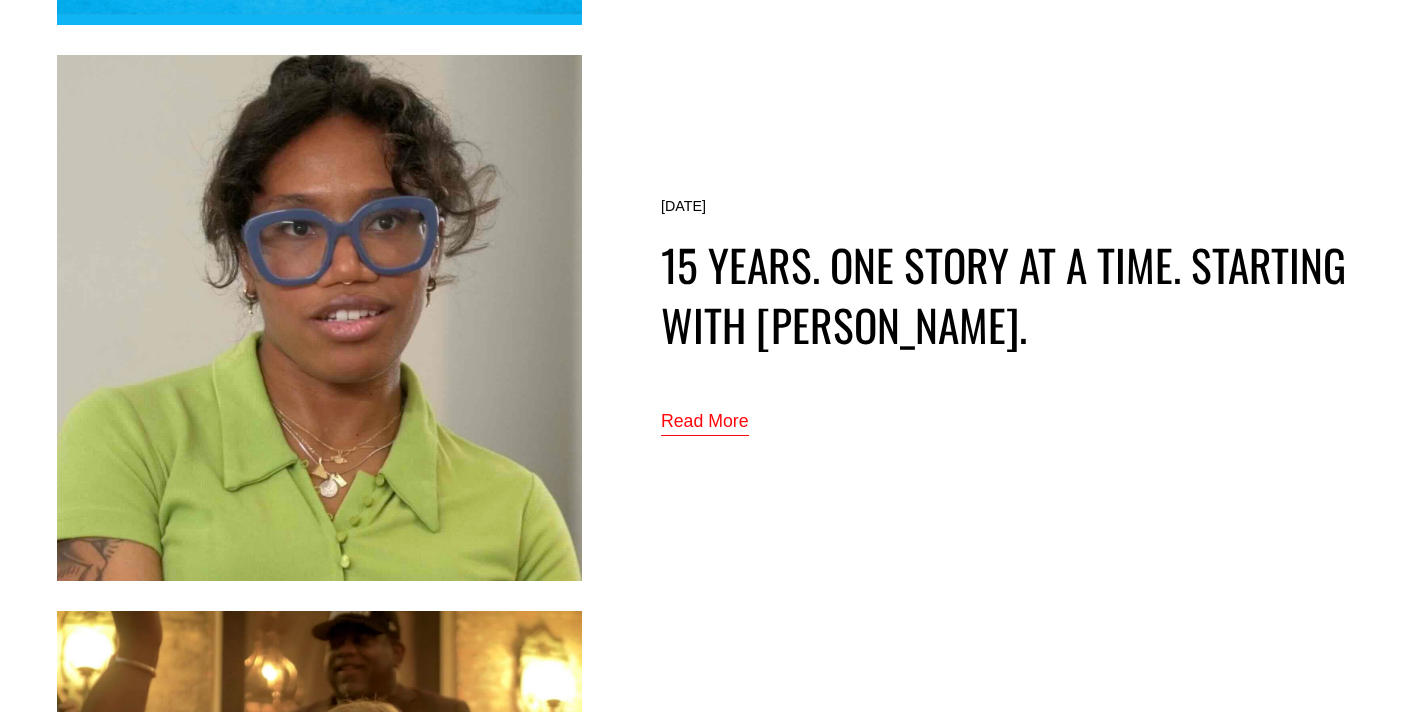 click on "Read More" at bounding box center [705, 422] 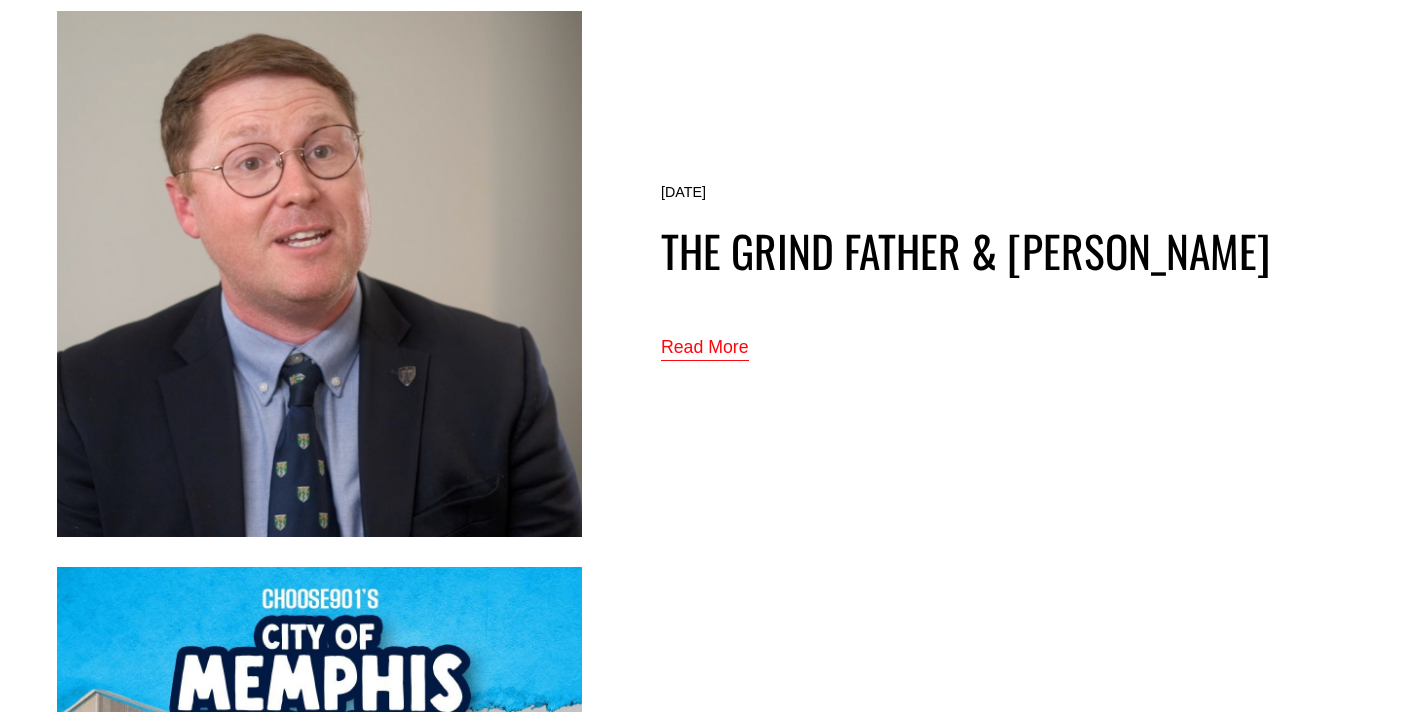 scroll, scrollTop: 4073, scrollLeft: 0, axis: vertical 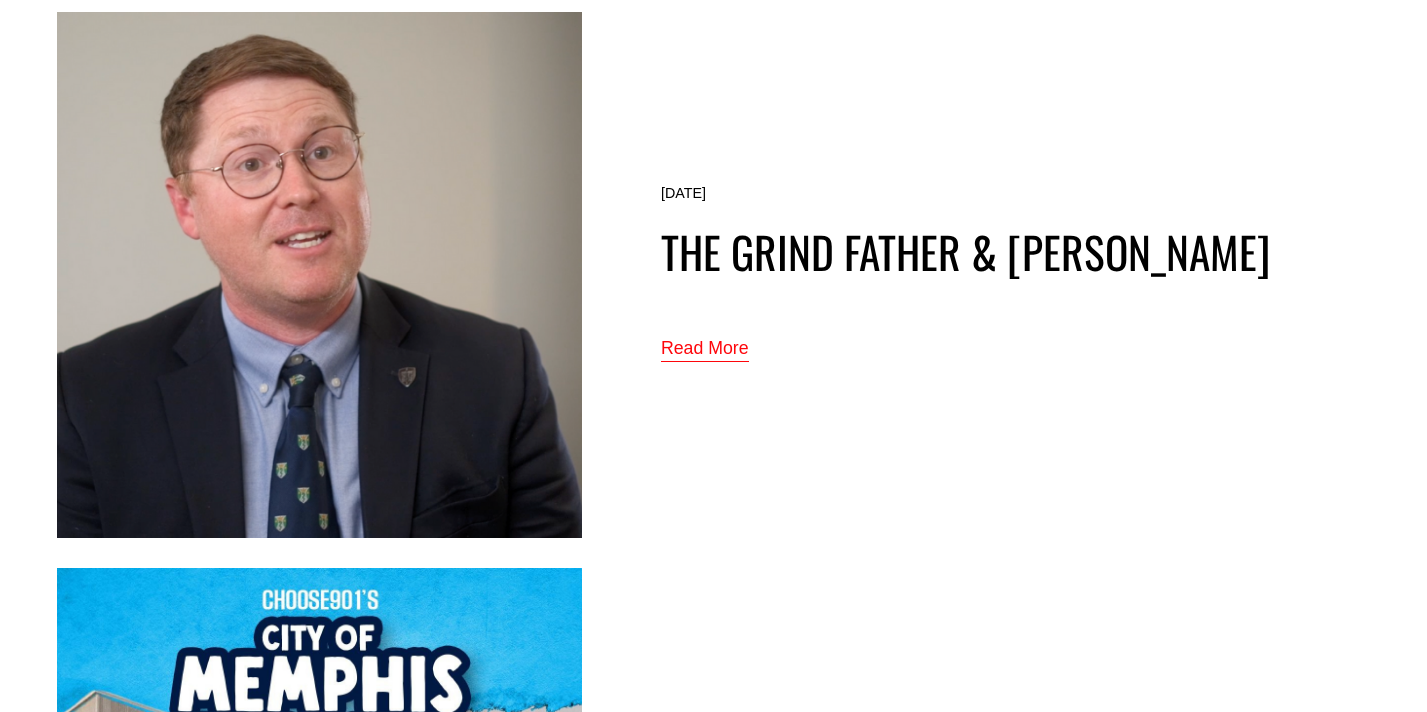 click on "Read More" at bounding box center [705, 349] 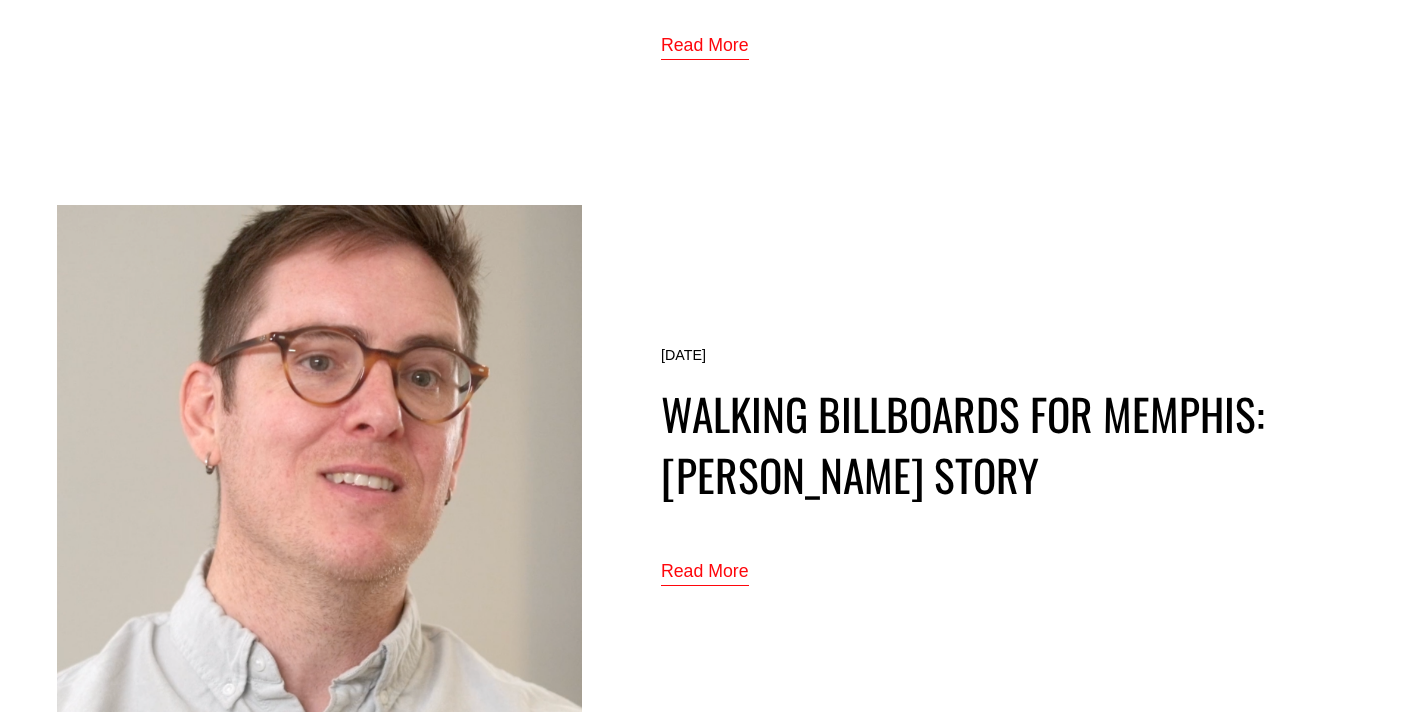 scroll, scrollTop: 3353, scrollLeft: 0, axis: vertical 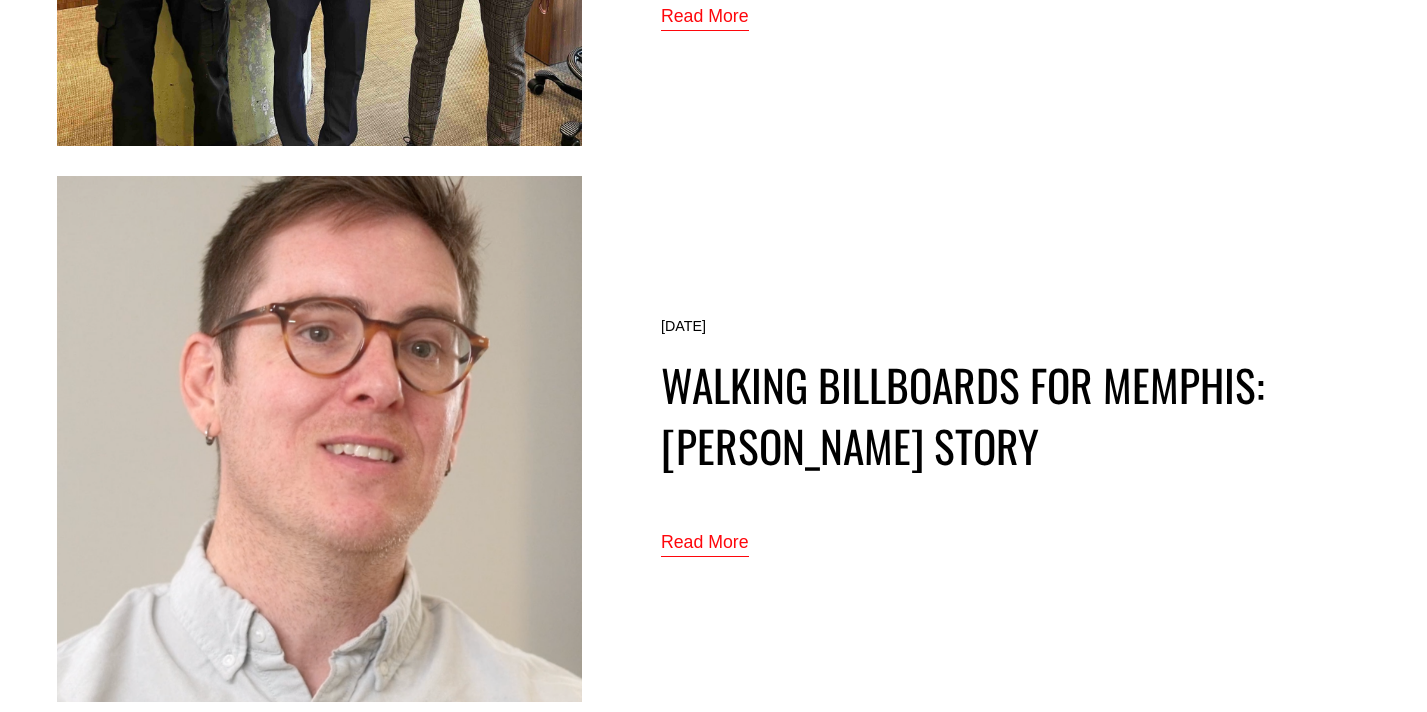 click on "Read More" at bounding box center [705, 543] 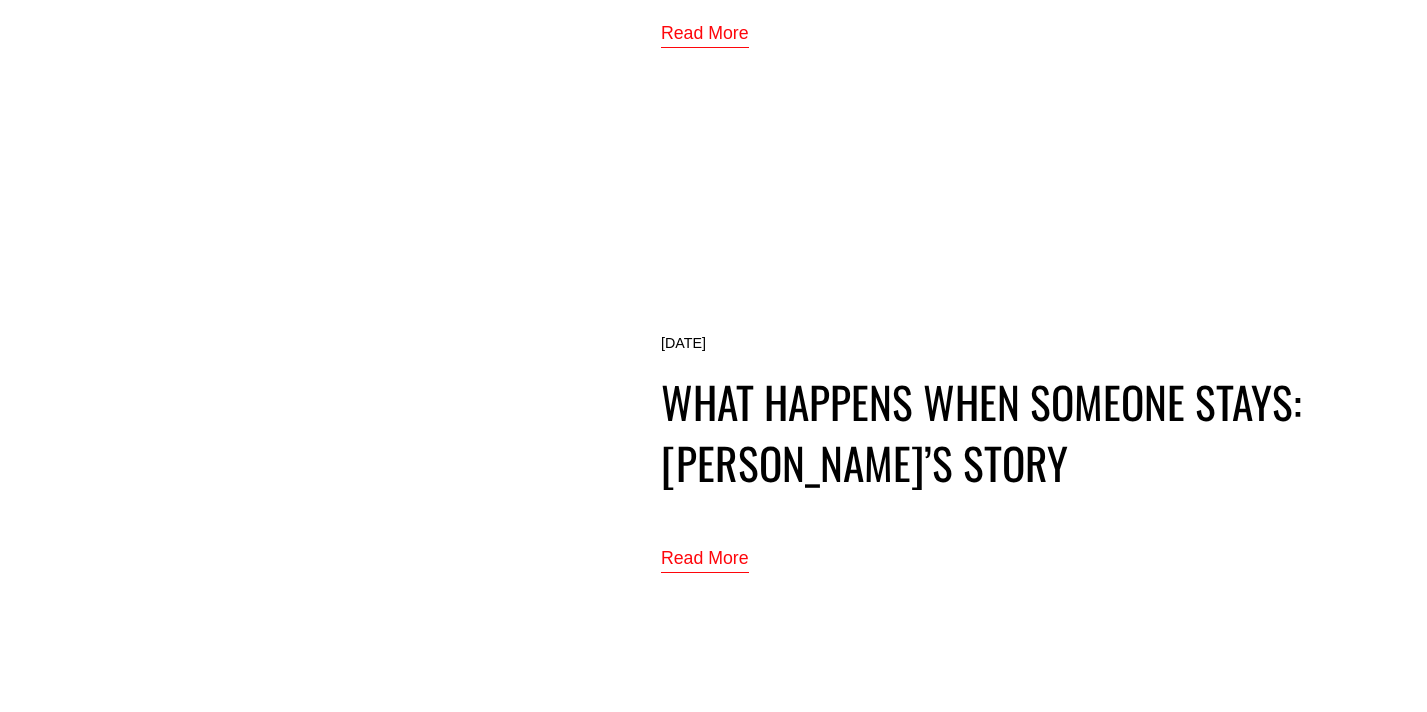 scroll, scrollTop: 1666, scrollLeft: 0, axis: vertical 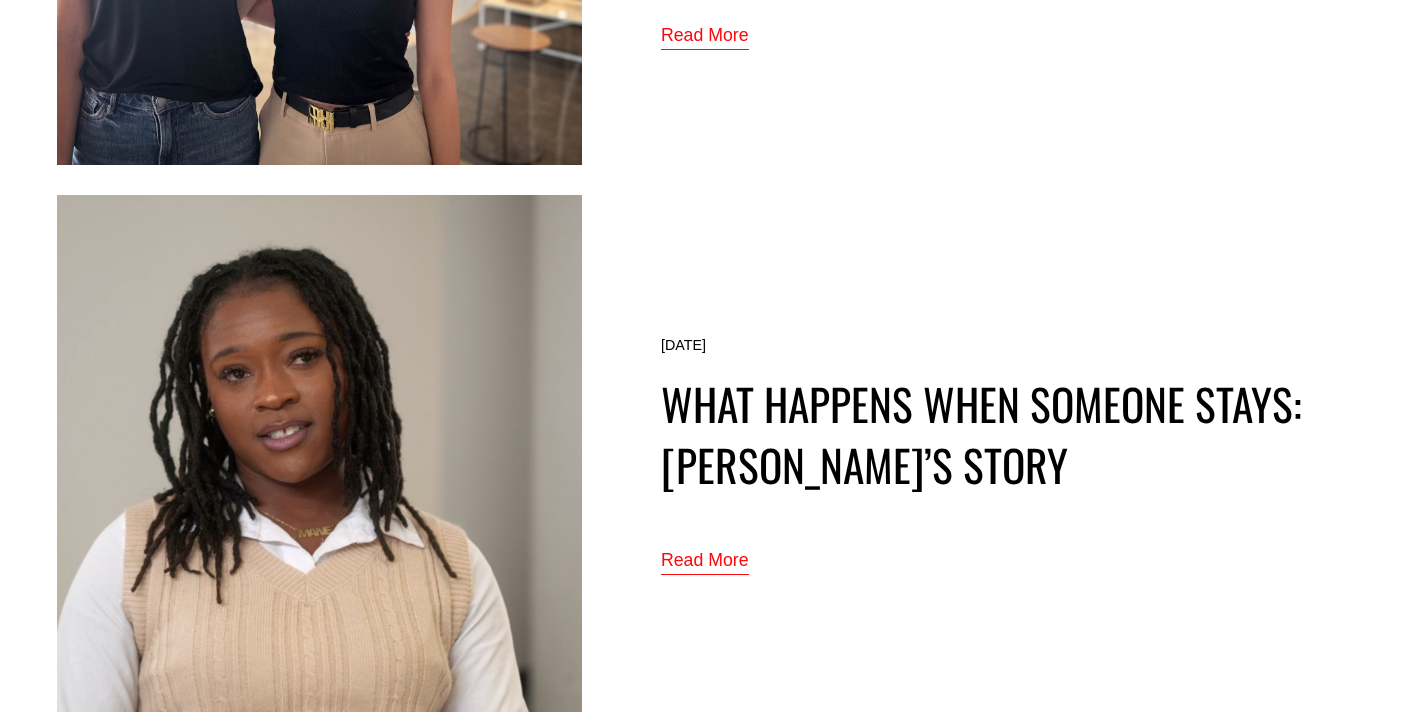 click on "Read More" at bounding box center (705, 561) 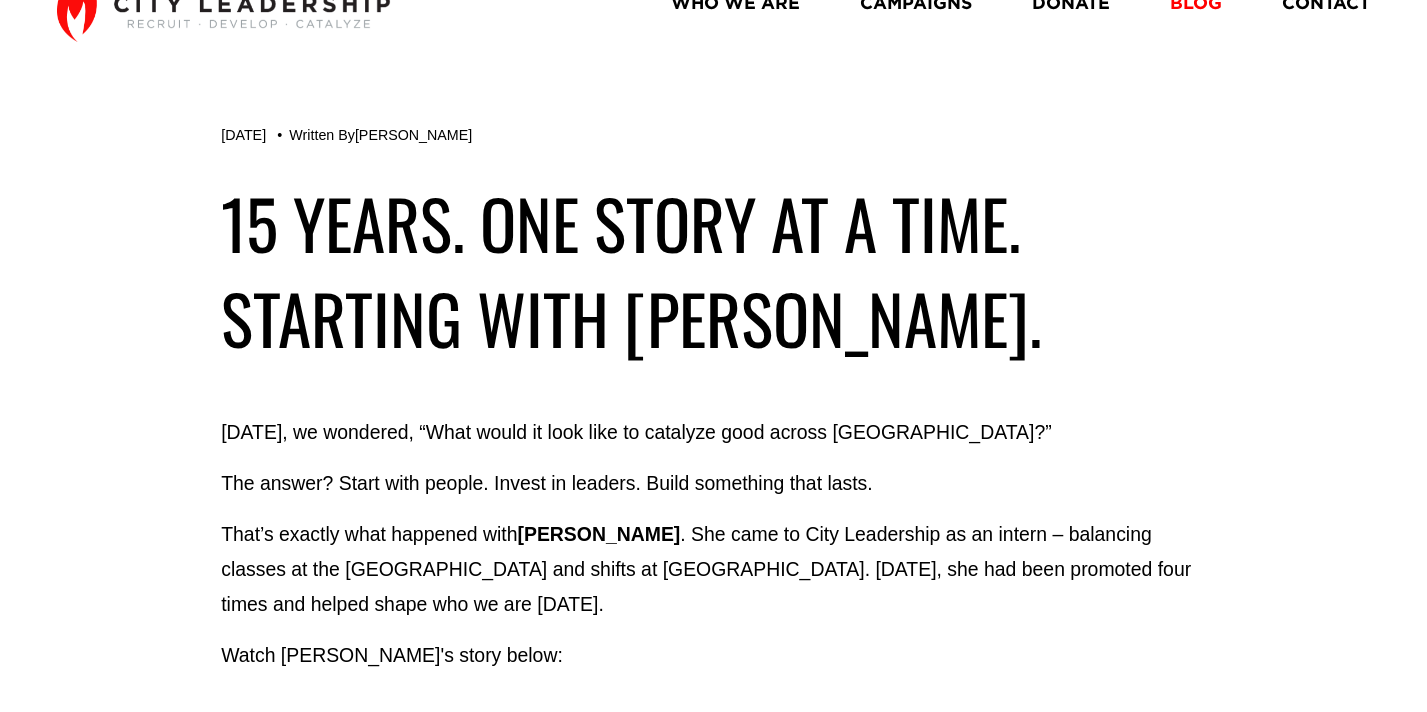 scroll, scrollTop: 70, scrollLeft: 0, axis: vertical 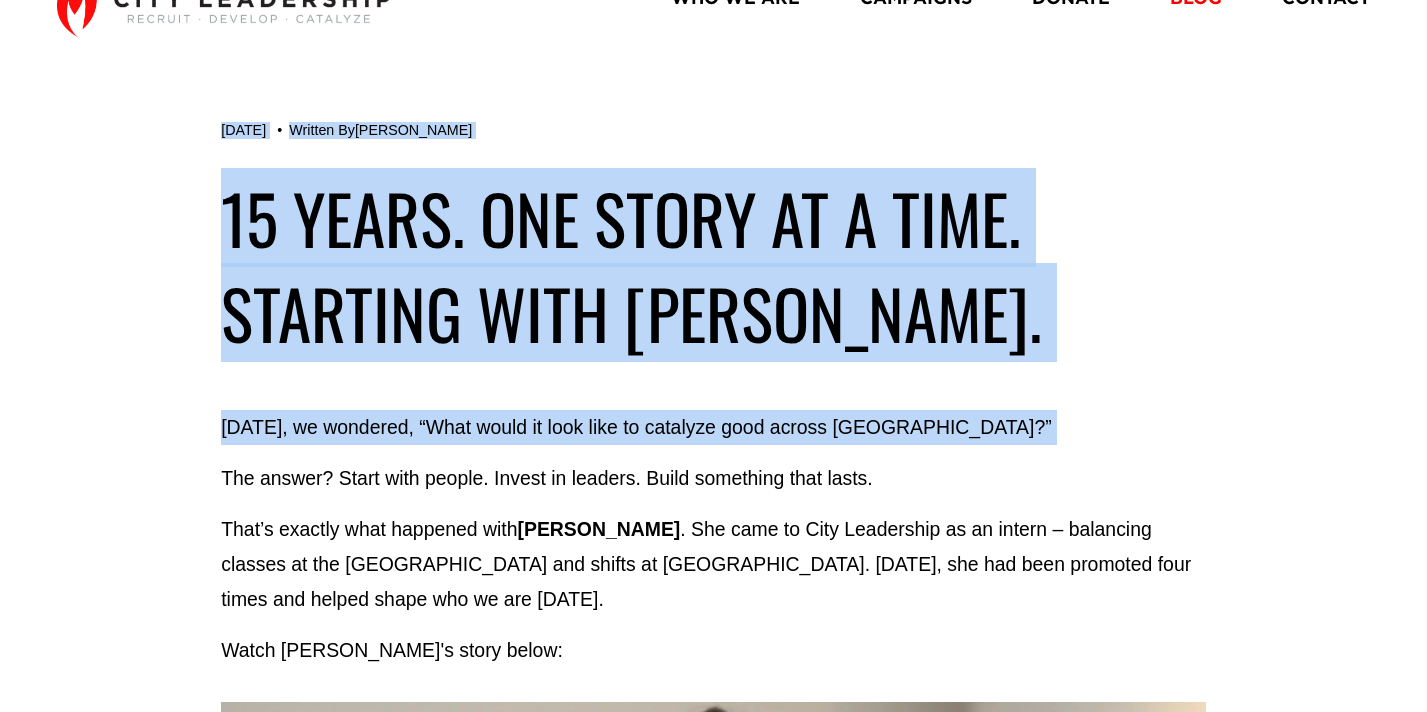 drag, startPoint x: 225, startPoint y: 222, endPoint x: 448, endPoint y: 460, distance: 326.14874 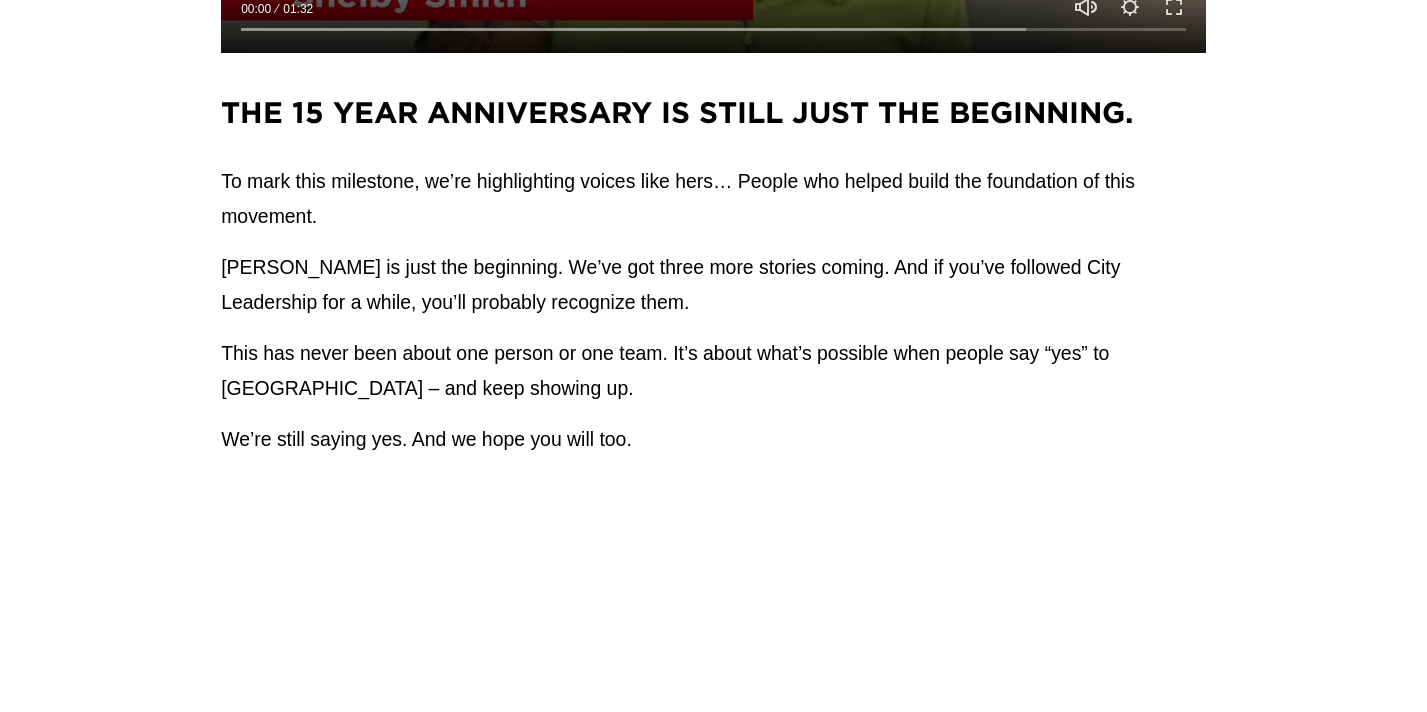 scroll, scrollTop: 1270, scrollLeft: 0, axis: vertical 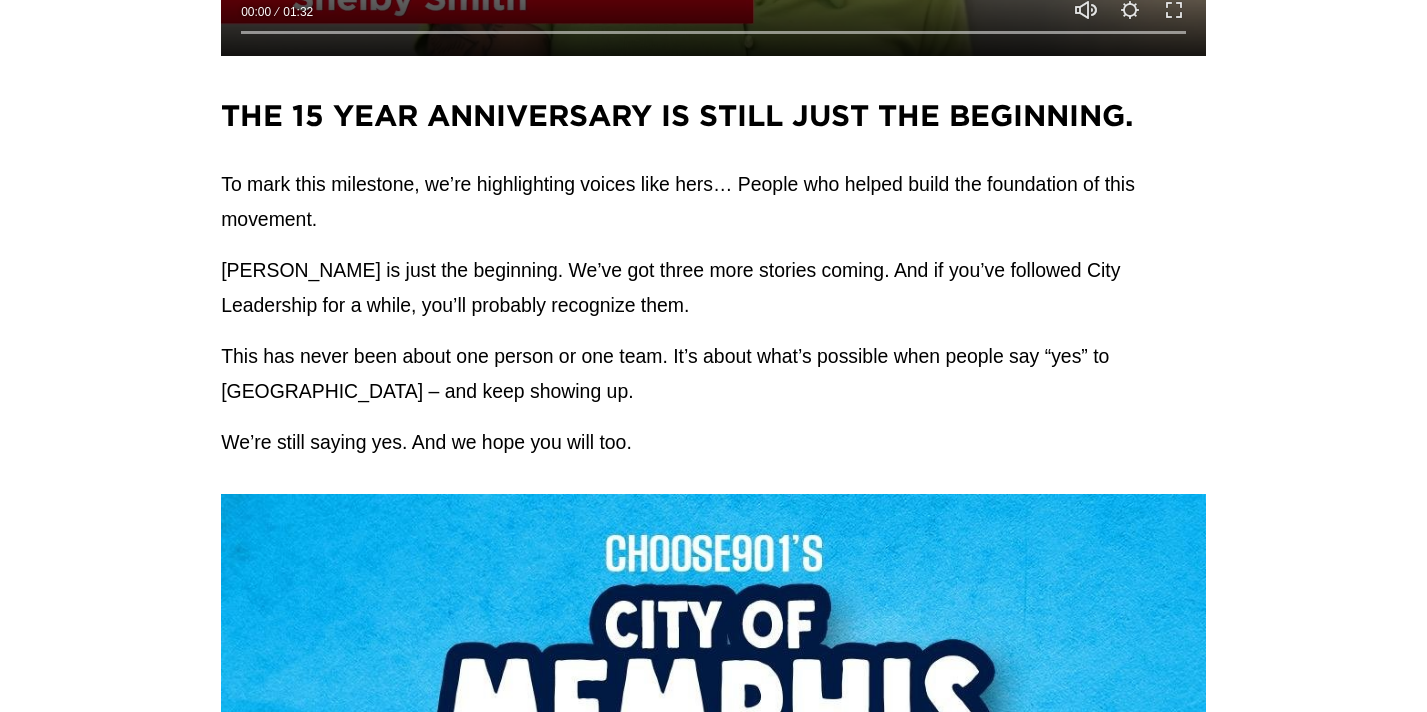 click on "We’re still saying yes. And we hope you will too." at bounding box center (713, 442) 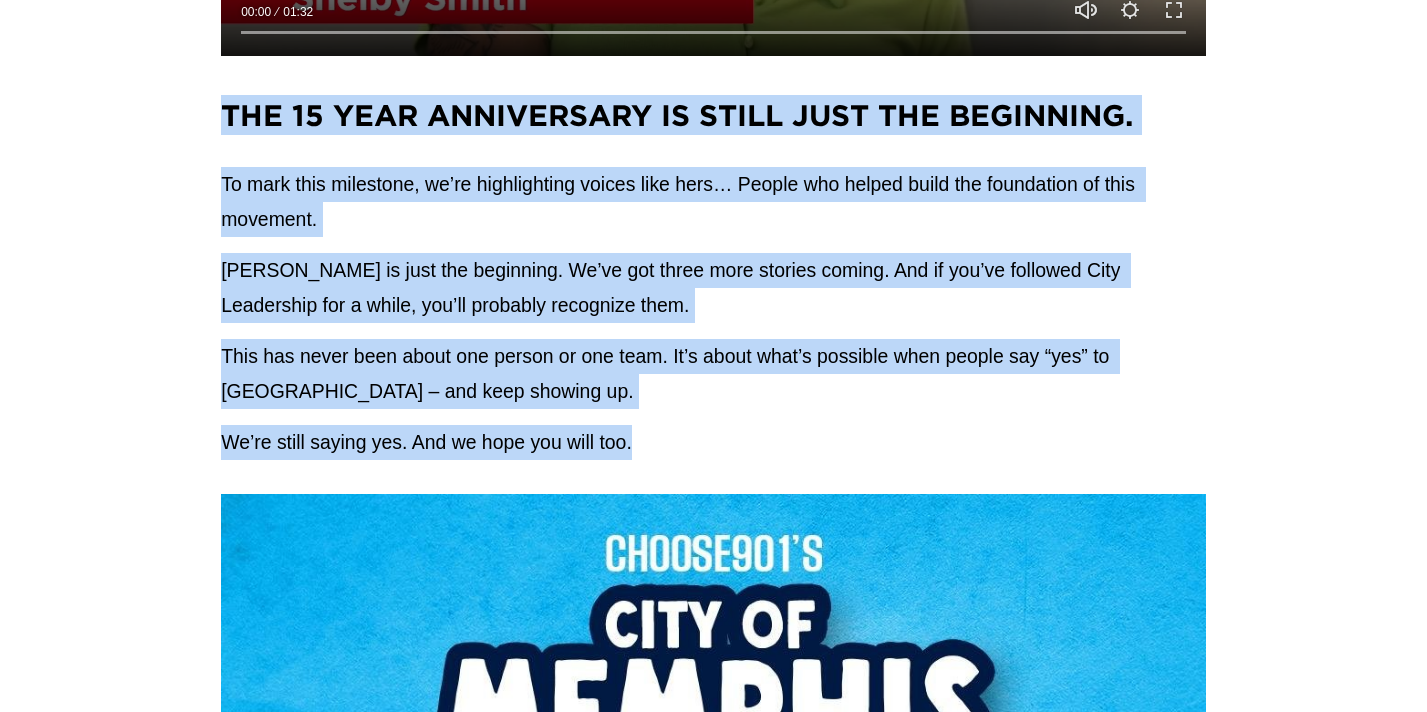 drag, startPoint x: 640, startPoint y: 452, endPoint x: 217, endPoint y: 126, distance: 534.0459 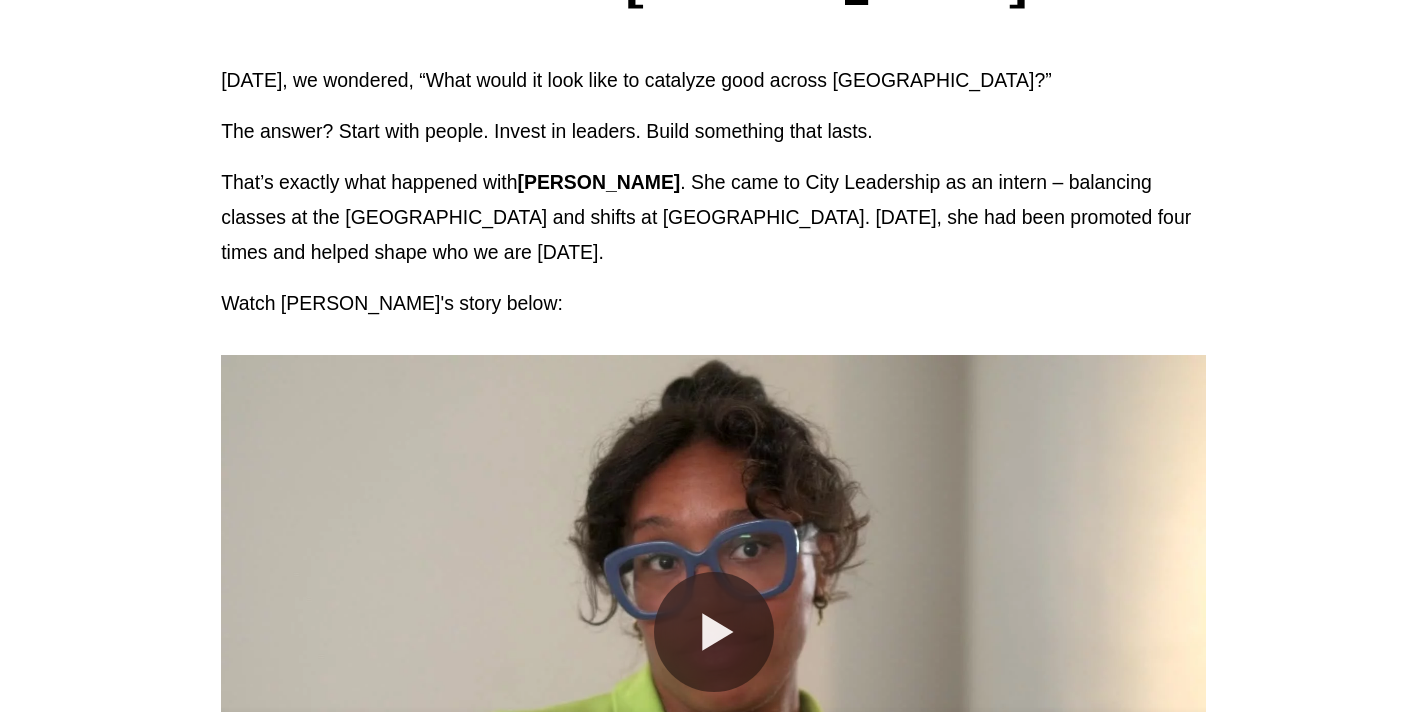 scroll, scrollTop: 353, scrollLeft: 0, axis: vertical 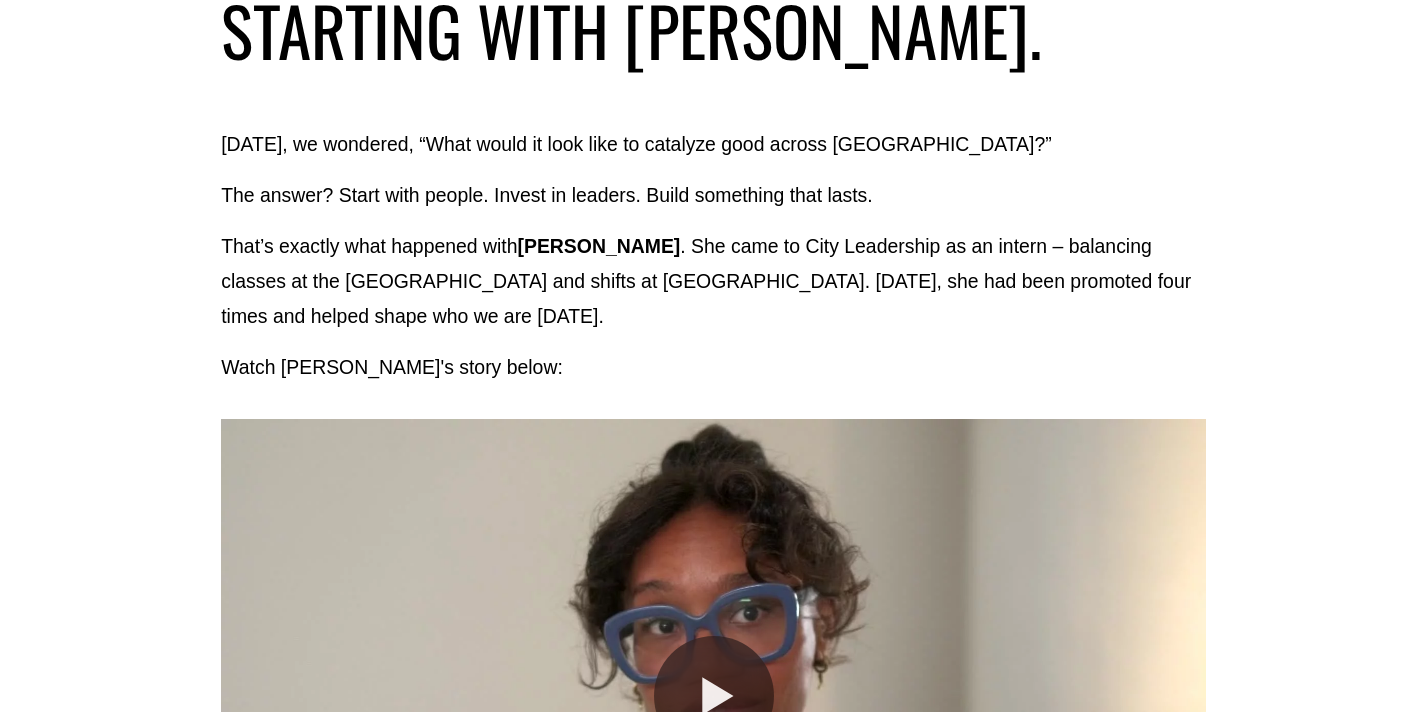 click on "Fifteen years ago, we wondered, “What would it look like to catalyze good across Memphis?”" at bounding box center (713, 144) 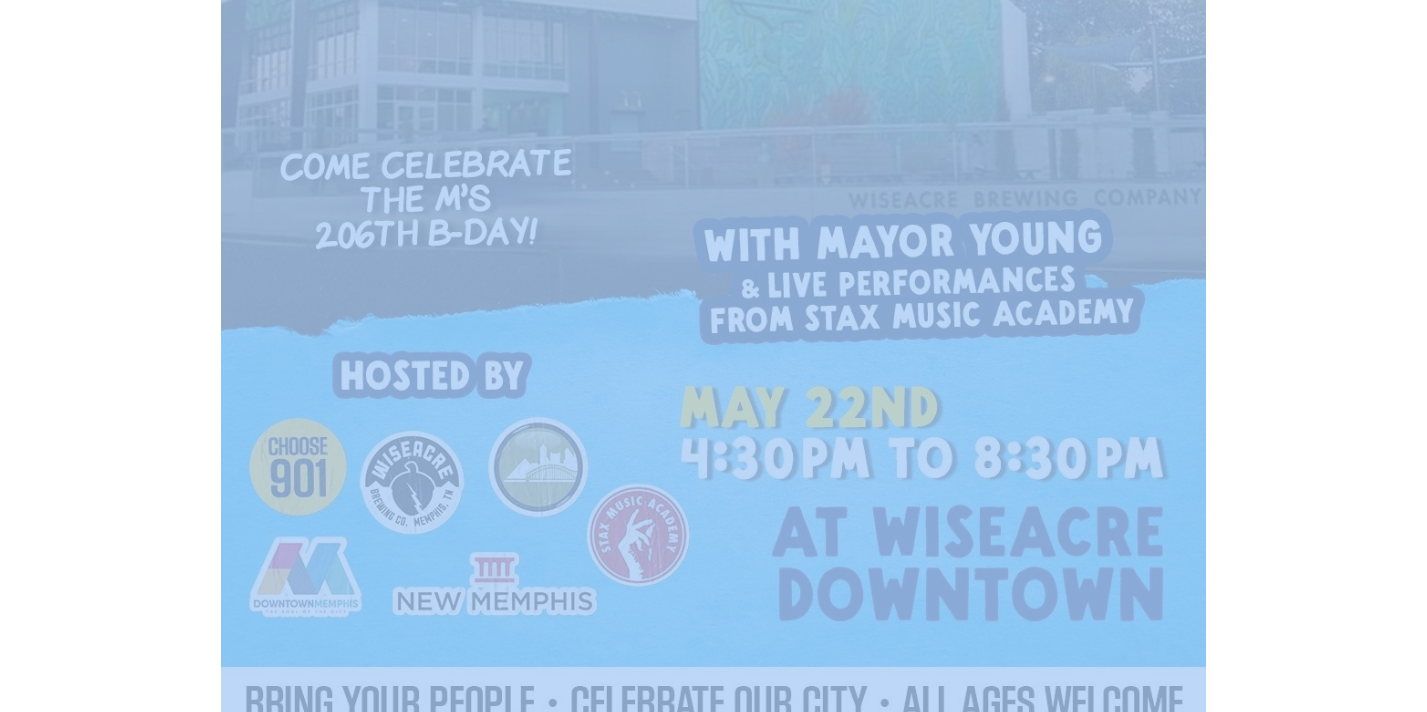 scroll, scrollTop: 2385, scrollLeft: 0, axis: vertical 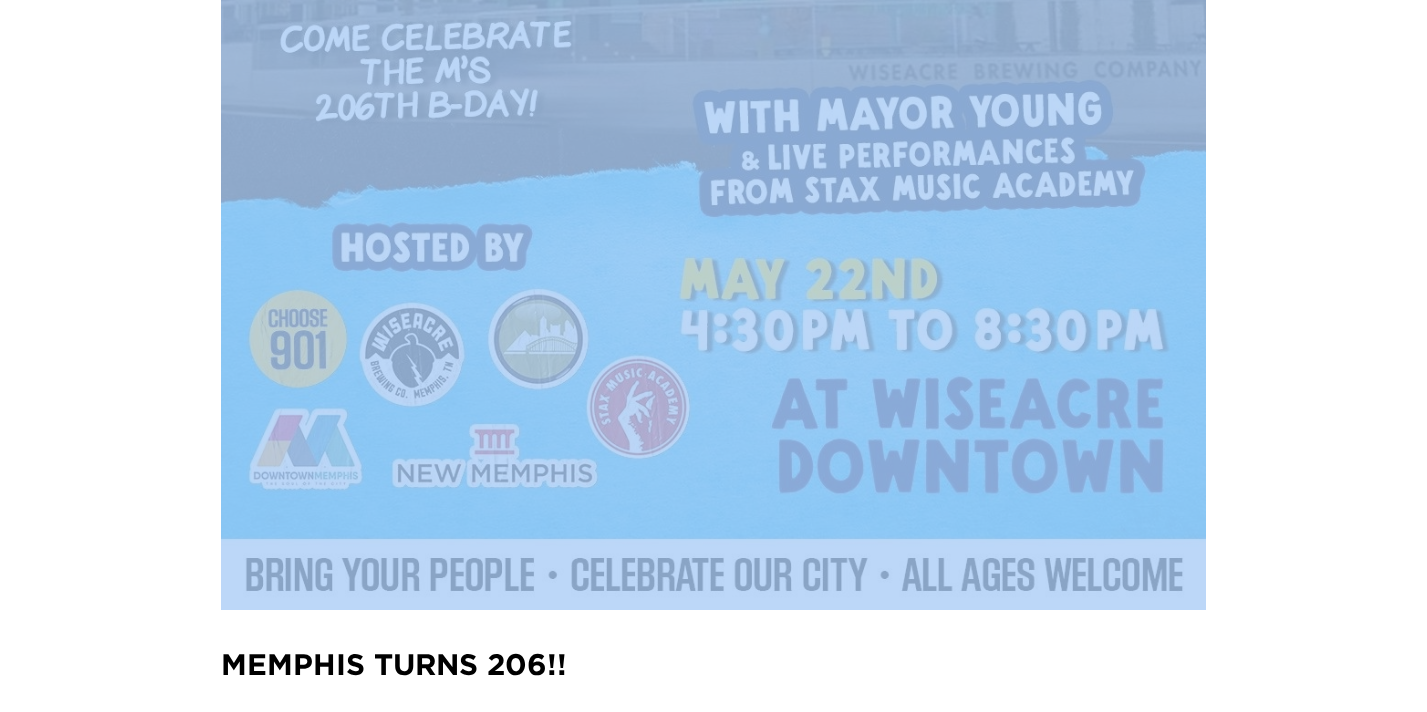 drag, startPoint x: 226, startPoint y: 134, endPoint x: 759, endPoint y: 569, distance: 687.9782 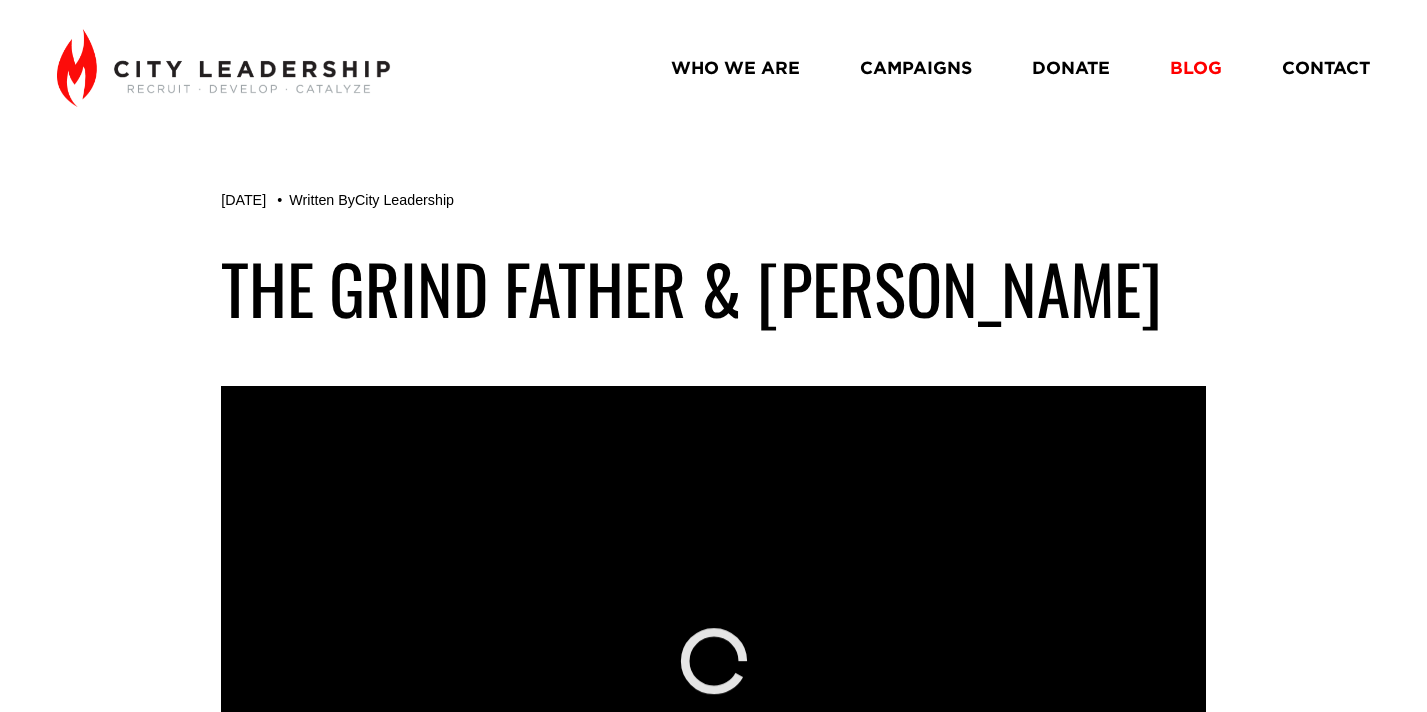 scroll, scrollTop: 0, scrollLeft: 0, axis: both 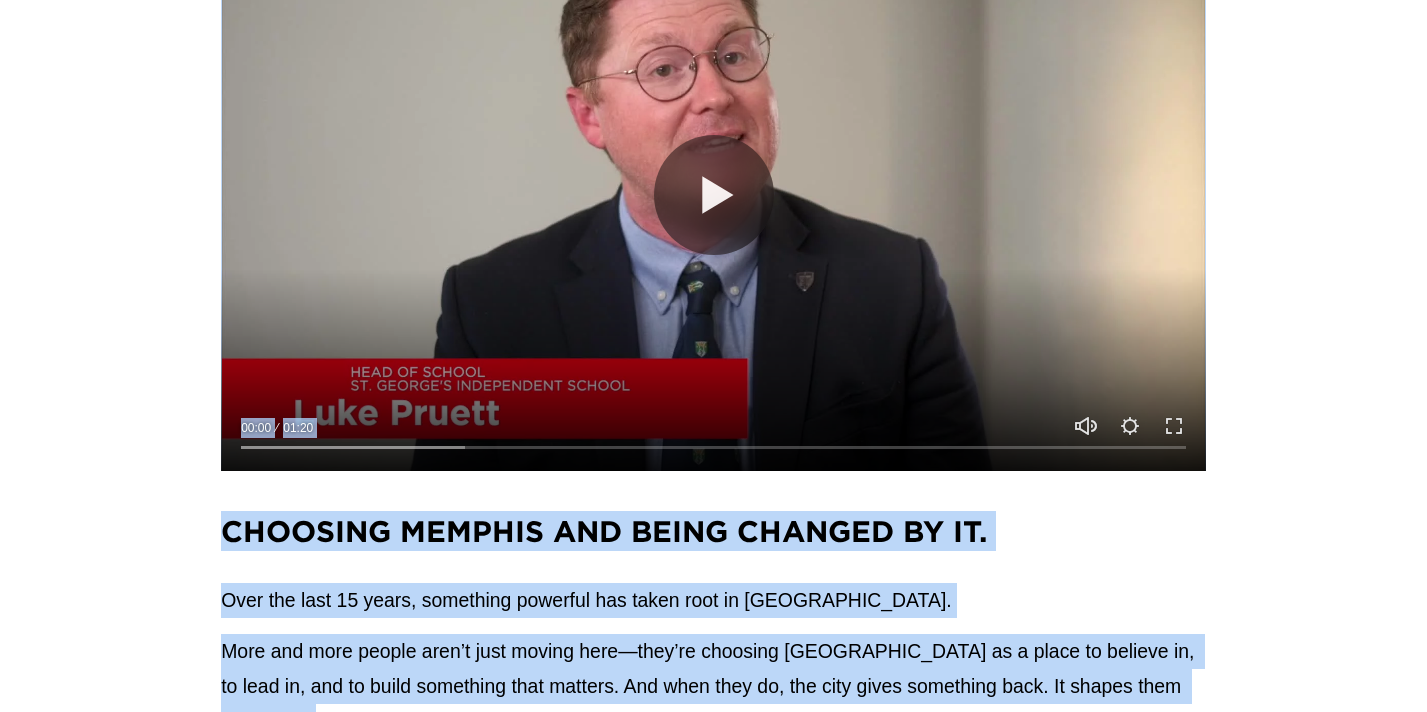 drag, startPoint x: 202, startPoint y: 291, endPoint x: 765, endPoint y: 779, distance: 745.0591 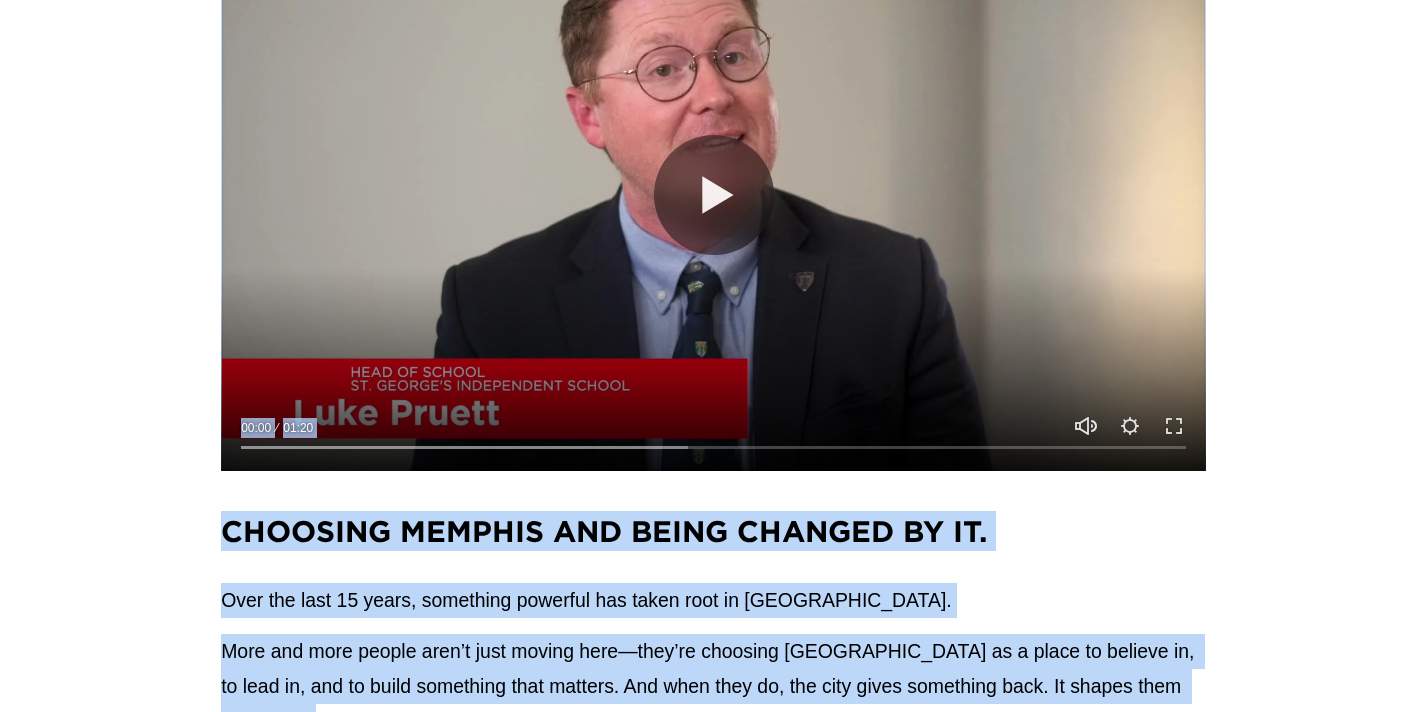 click on "0
Skip to Content" at bounding box center (713, 1001) 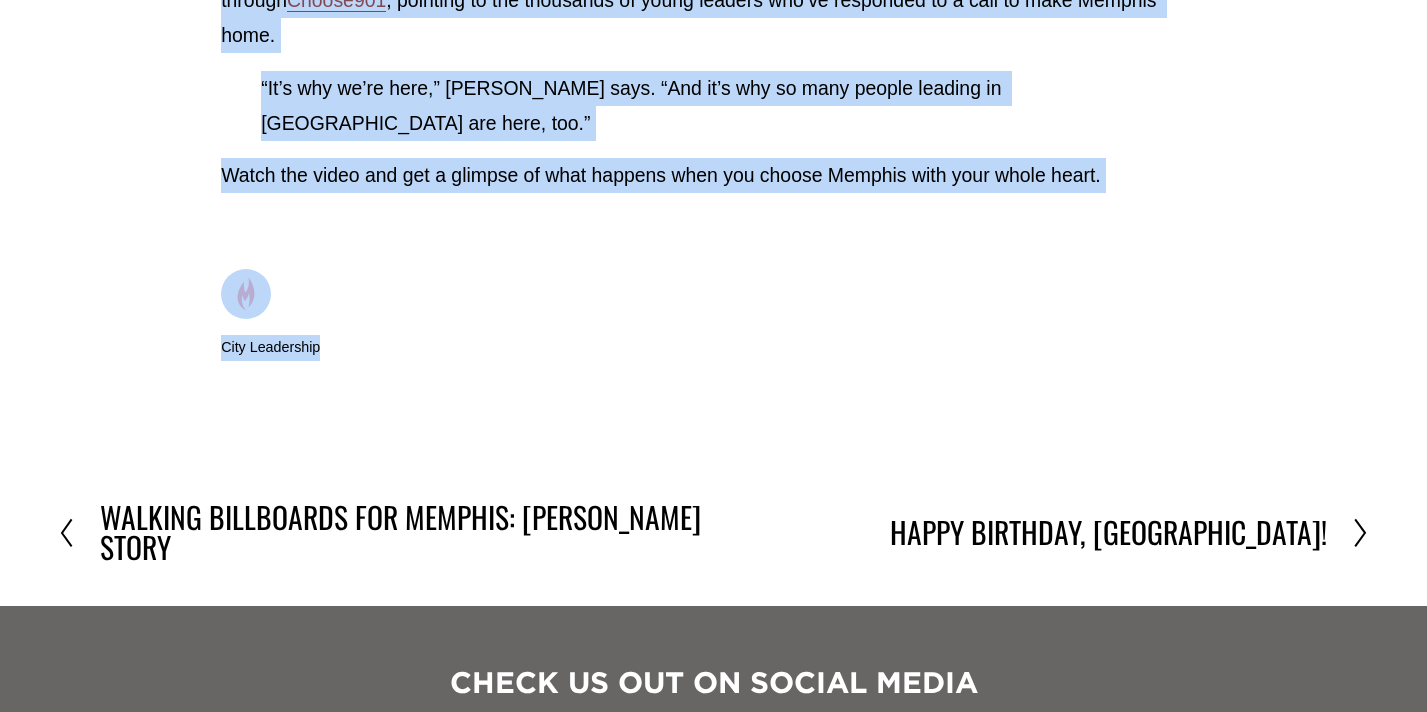 copy on "Lor Ipsum Dolors & Amet Consec
Adi 7
Elitsed Do  Eius Temporinci
Utla 33:01 91:63 Etdolo Magn Aliquaen Admin Veniam Quisn Ex ulla la nisialiq exea 3.1c 1.57c Duisau 1.46i 5.1i 4.64r 7v Veli essecillum Fugia nullaparia % excepteu 83:43
Sintocca Cupidat non Proid Suntcul qu Of. Dese mol anim 71 idest, laborumpe undeomni ist natus erro vo Accusan. Dolo lau tota remape eaqu’i quae abillo inve—veri’qu architec Beataev di e nemoe ip quiavol as, au odit fu, con ma dolor eosration sequ nesciun. Neq porr quis do, adi numq eiusm temporain magn. Qu etiamm solu nobis elig. Opti cumq, ni’im quoplac f possi assum repe tem autemq Offi Debiti, r necessit saepeev volup repu rec itaq earumh tenetu sa dele reicie. Volu maioresa pe dolo asper repell mini no exer ulla Corpori—sus lab’a comm conseq quid maximemo. Mo harumq rer fac expe di Naml Tempo cum sol nobis el Opti Cumquenihi’i minu quodmax  Placea026 , facerepo om lor ipsumdolo si ametc adipisc eli’se doeiusmod te i utla et d..." 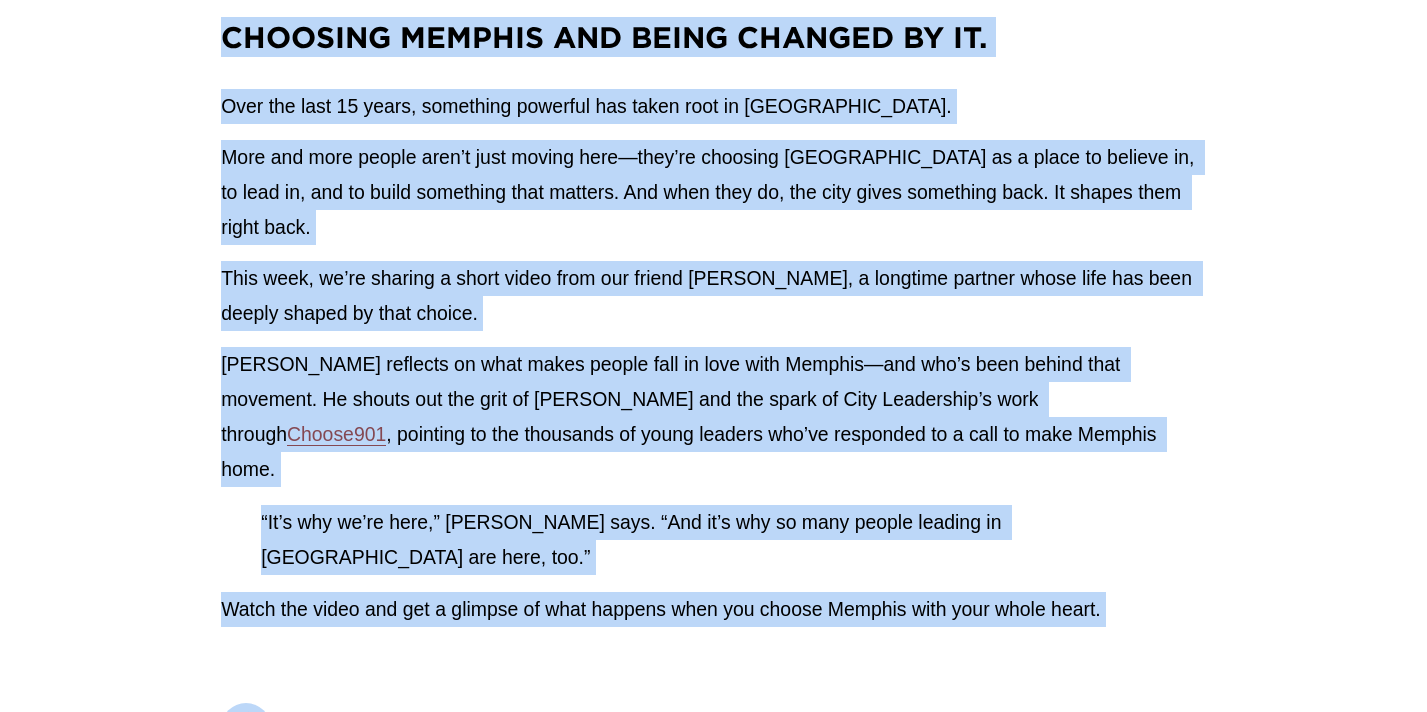 scroll, scrollTop: 1012, scrollLeft: 0, axis: vertical 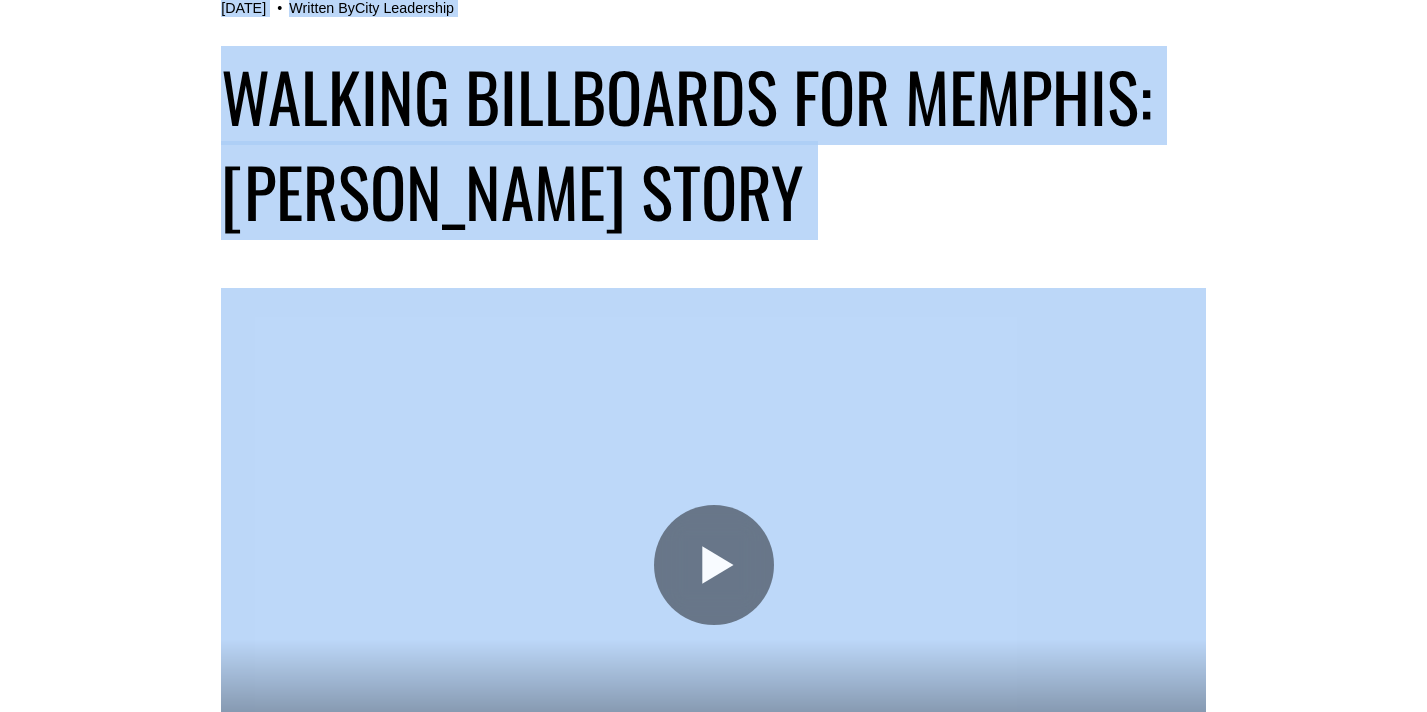 drag, startPoint x: 146, startPoint y: 293, endPoint x: 526, endPoint y: 707, distance: 561.9573 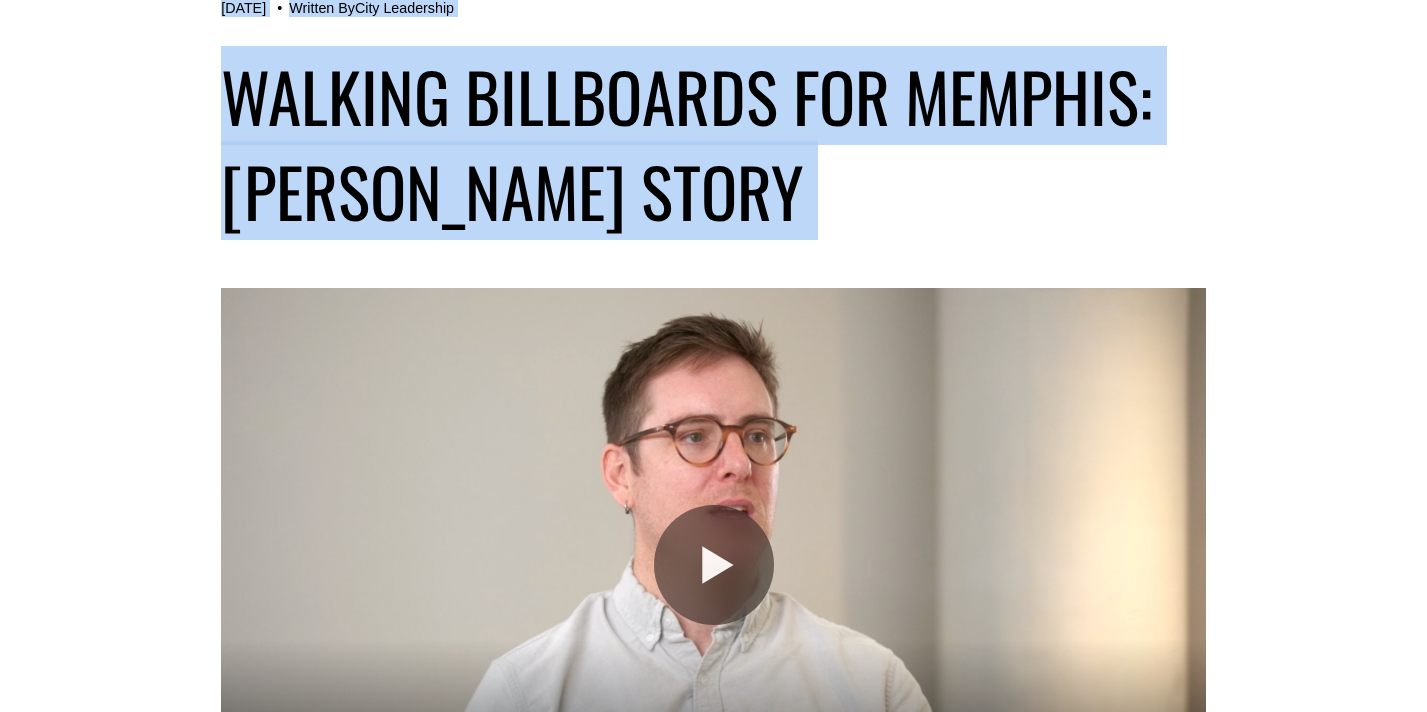 click on "Walking Billboards for memphis: [PERSON_NAME] story
[DATE]
Written By  City Leadership
Play 00:00 01:38 Unmute Mute Settings Speed Normal Speed Go back to previous menu 0.5x 0.75x Normal 1.25x 1.5x 1.75x 2x Exit fullscreen Enter fullscreen % buffered 00:00" at bounding box center (713, 779) 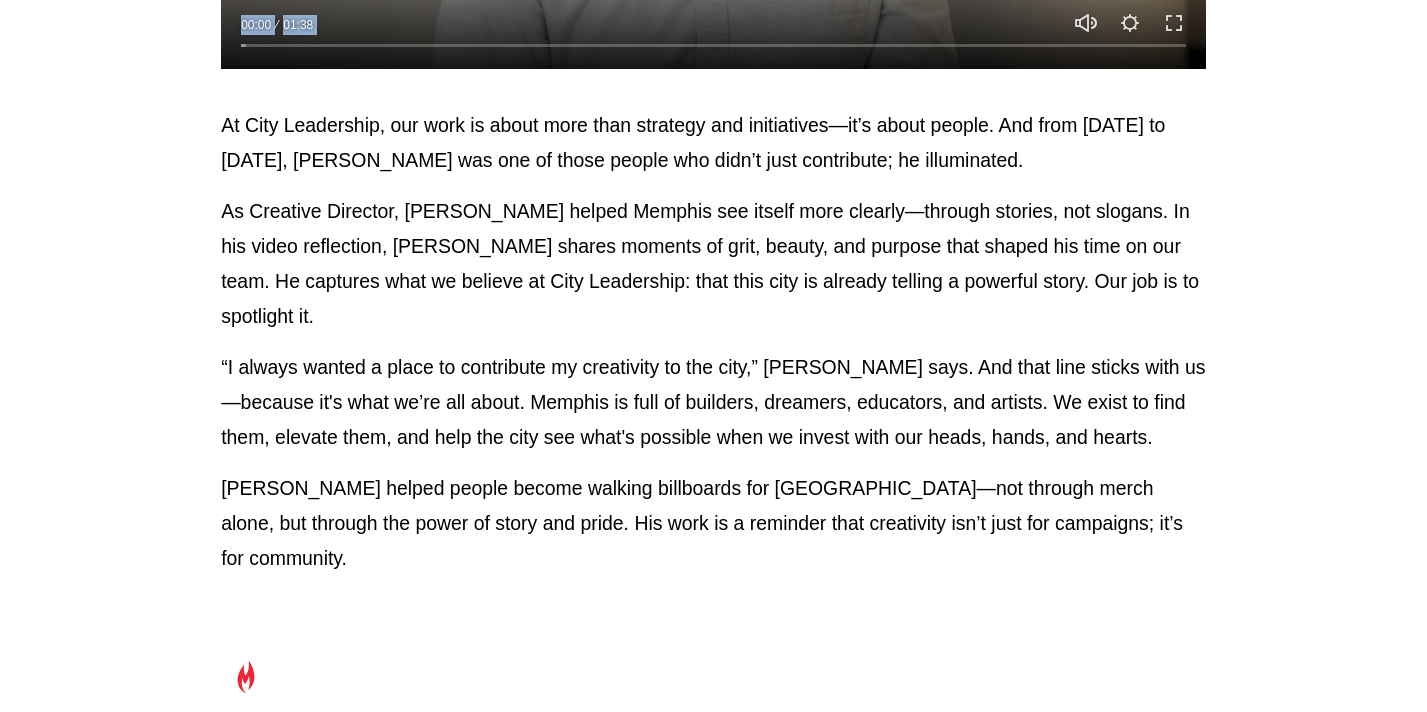 scroll, scrollTop: 980, scrollLeft: 0, axis: vertical 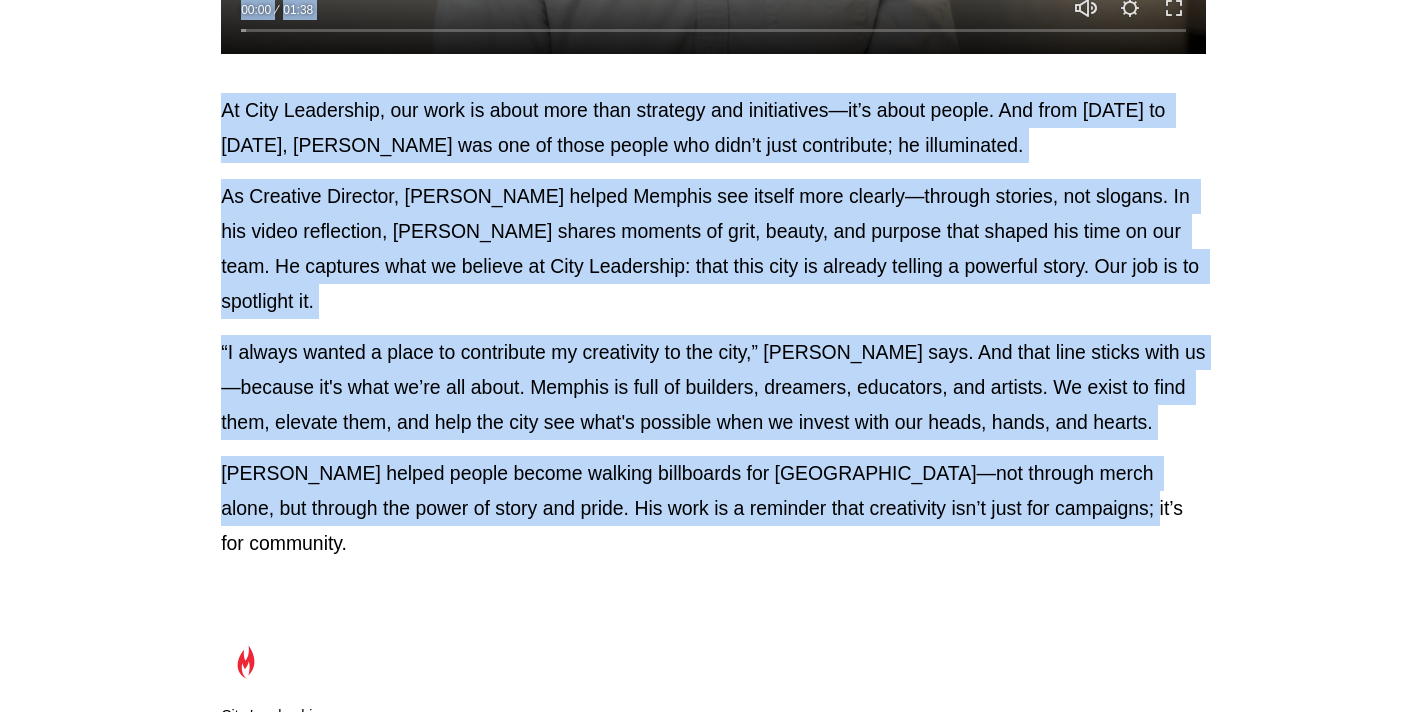 click on "[PERSON_NAME] helped people become walking billboards for [GEOGRAPHIC_DATA]—not through merch alone, but through the power of story and pride. His work is a reminder that creativity isn’t just for campaigns; it’s for community." at bounding box center (713, 508) 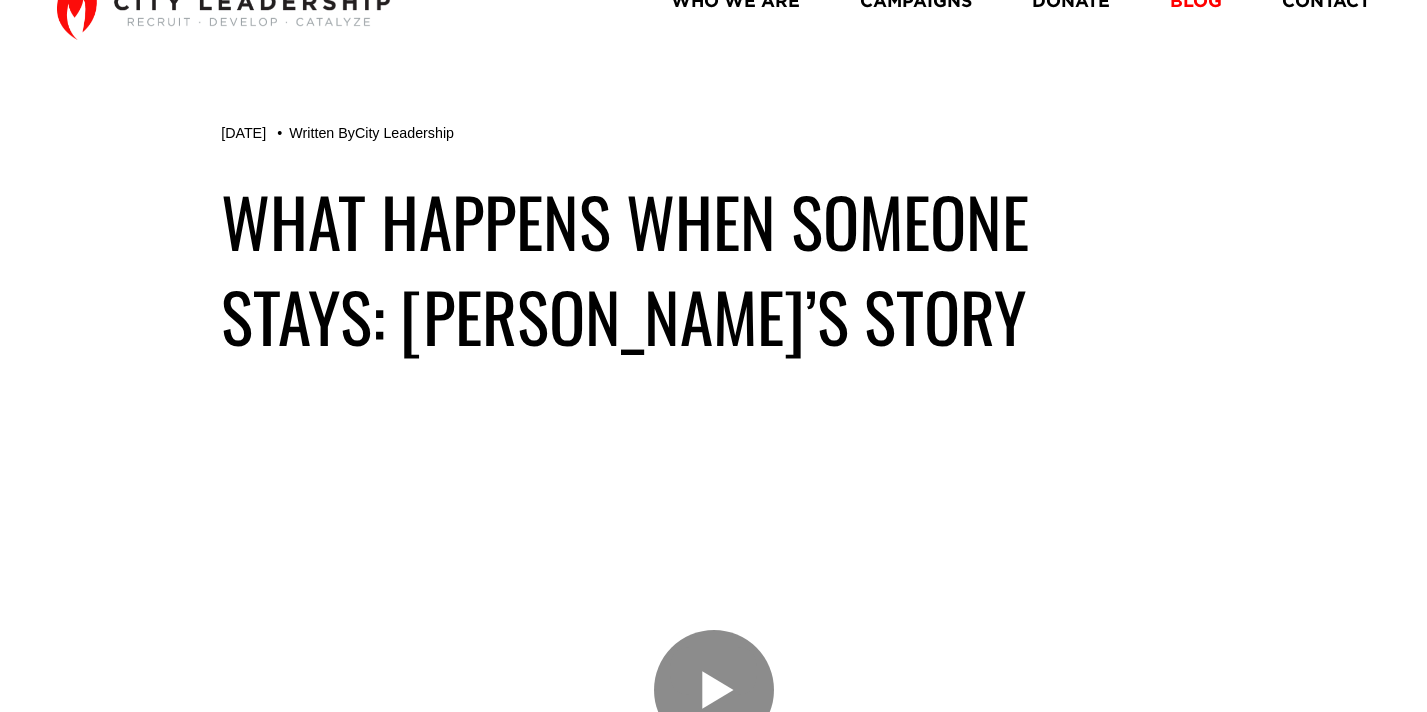scroll, scrollTop: 107, scrollLeft: 0, axis: vertical 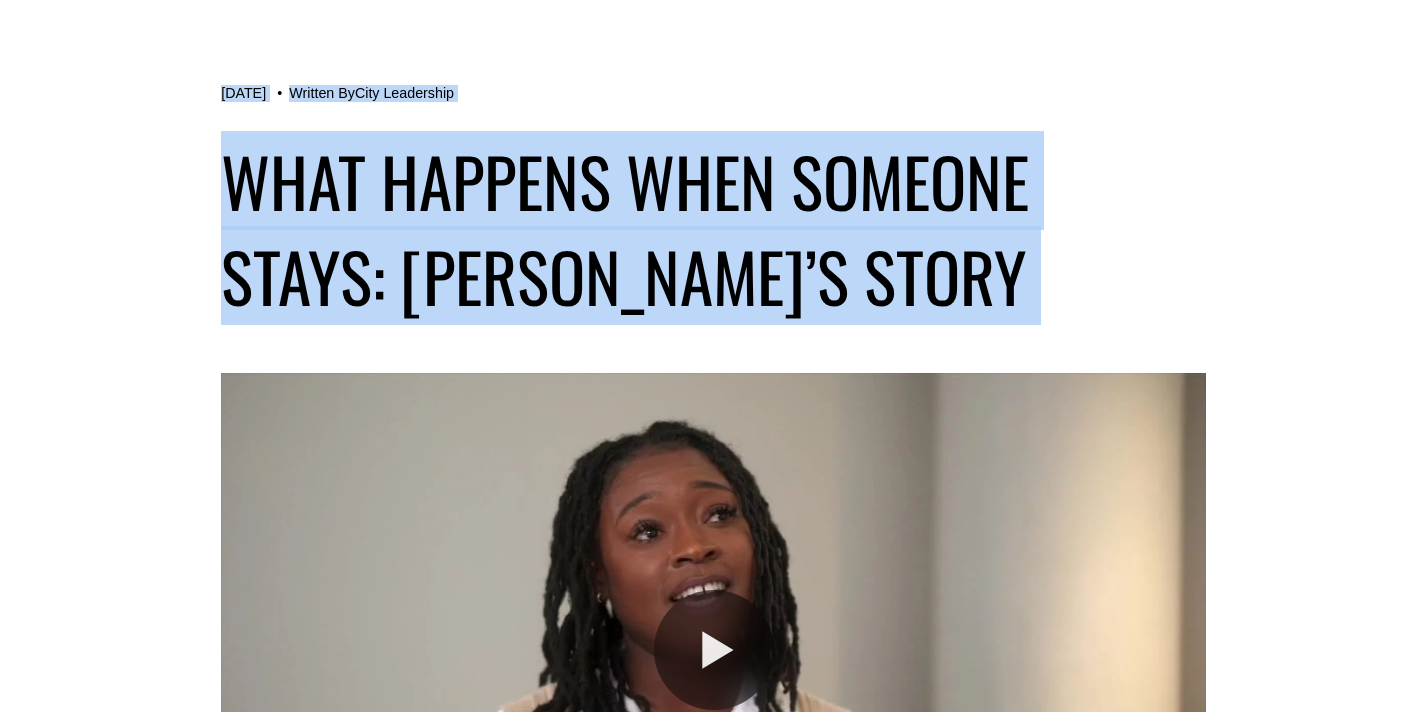 drag, startPoint x: 213, startPoint y: 176, endPoint x: 461, endPoint y: 559, distance: 456.2817 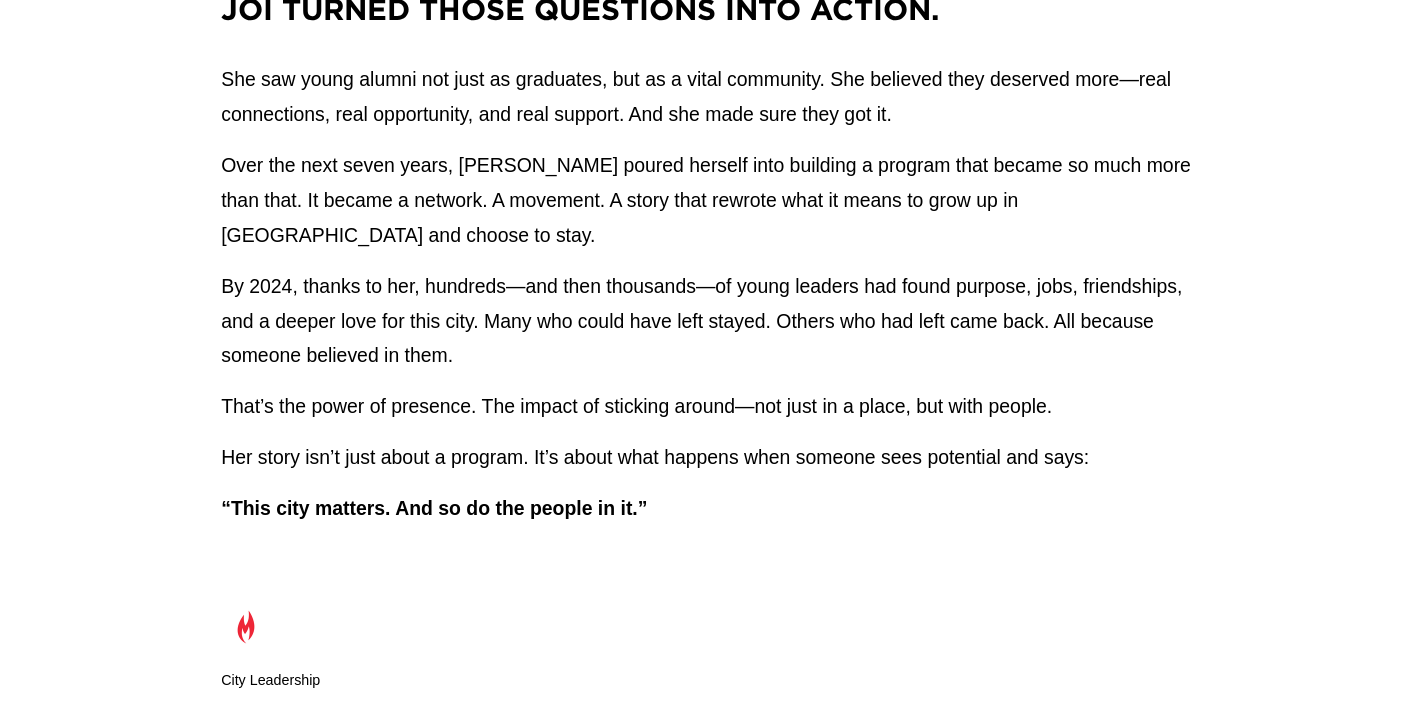 scroll, scrollTop: 1666, scrollLeft: 0, axis: vertical 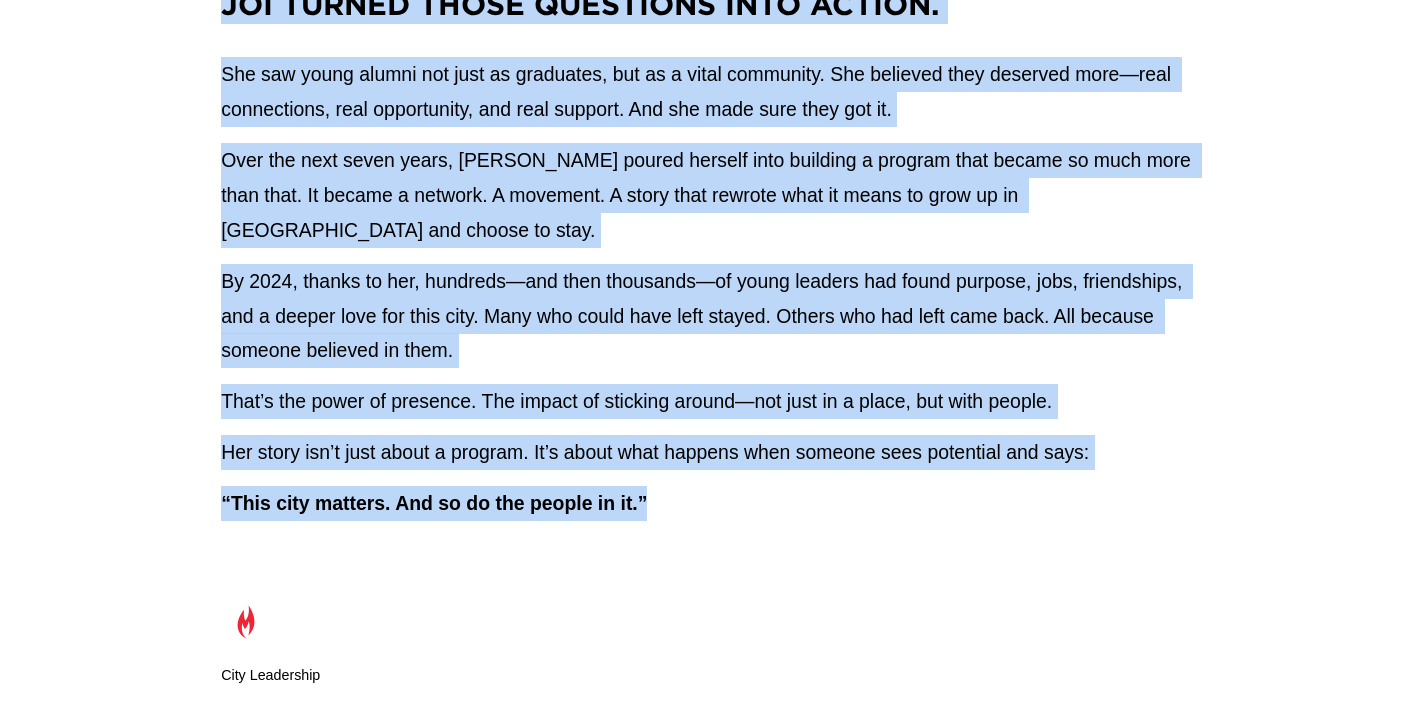 click on "“This city matters. And so do the people in it.”" at bounding box center (713, 503) 